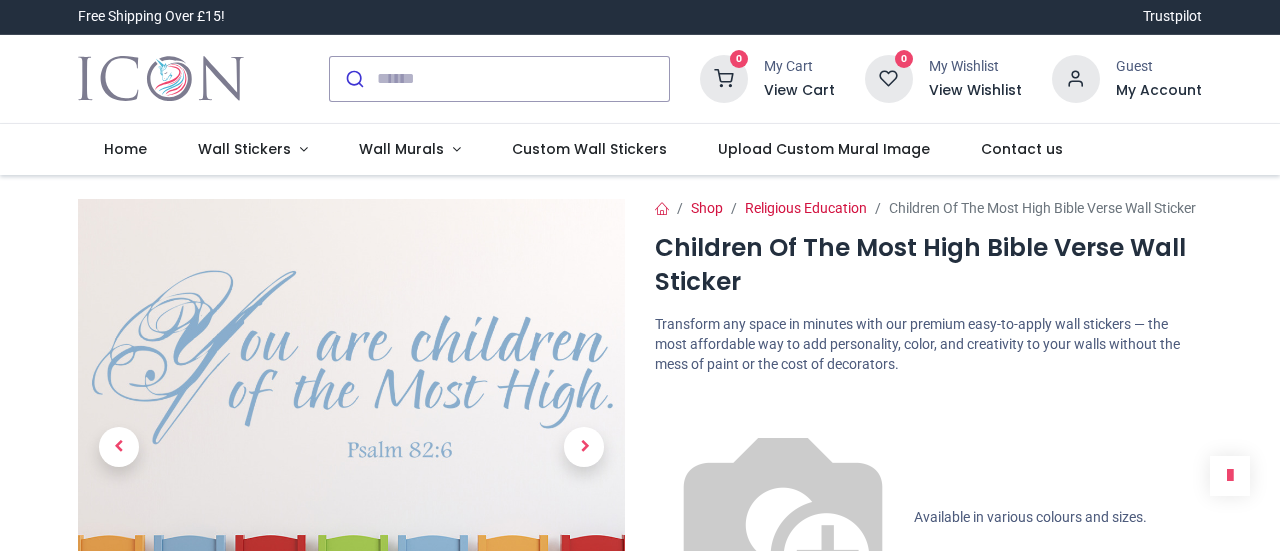 scroll, scrollTop: 0, scrollLeft: 0, axis: both 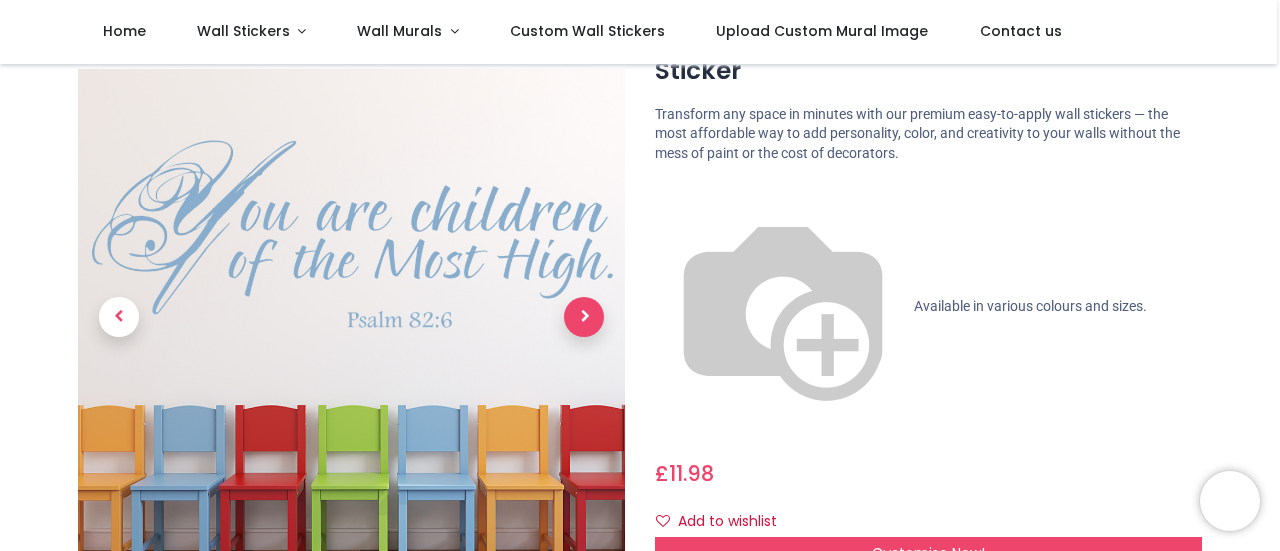click at bounding box center [584, 317] 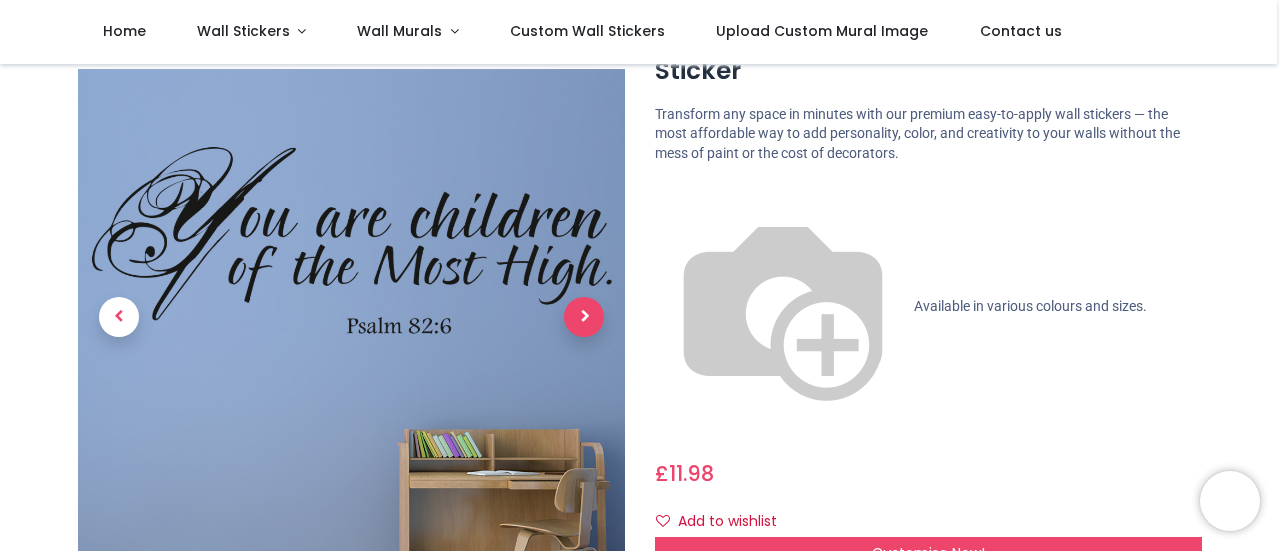 click at bounding box center (584, 317) 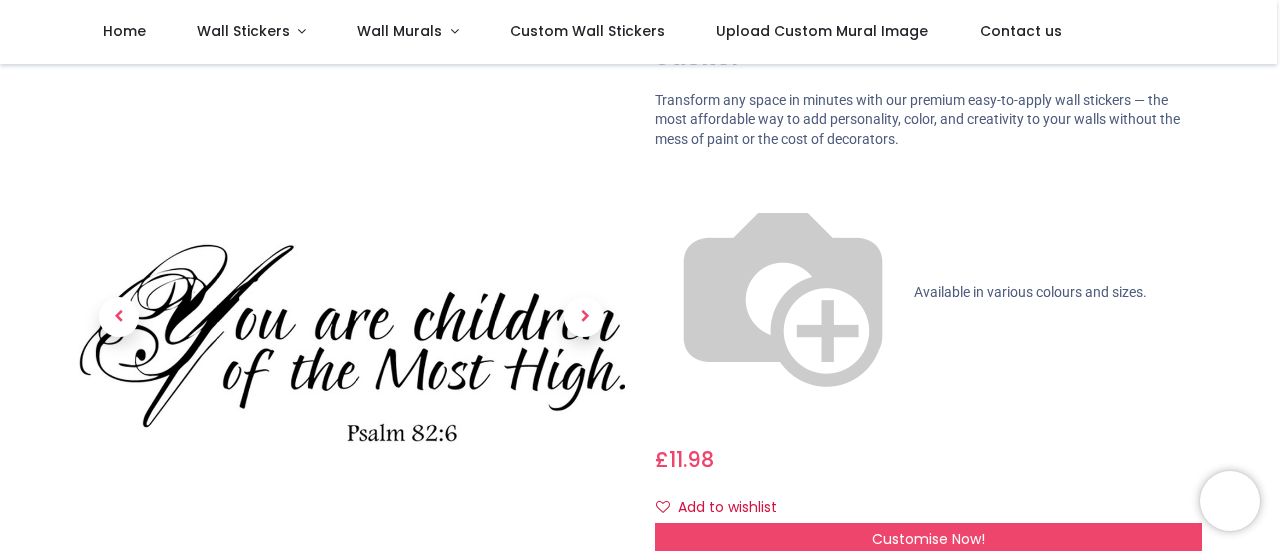 scroll, scrollTop: 100, scrollLeft: 0, axis: vertical 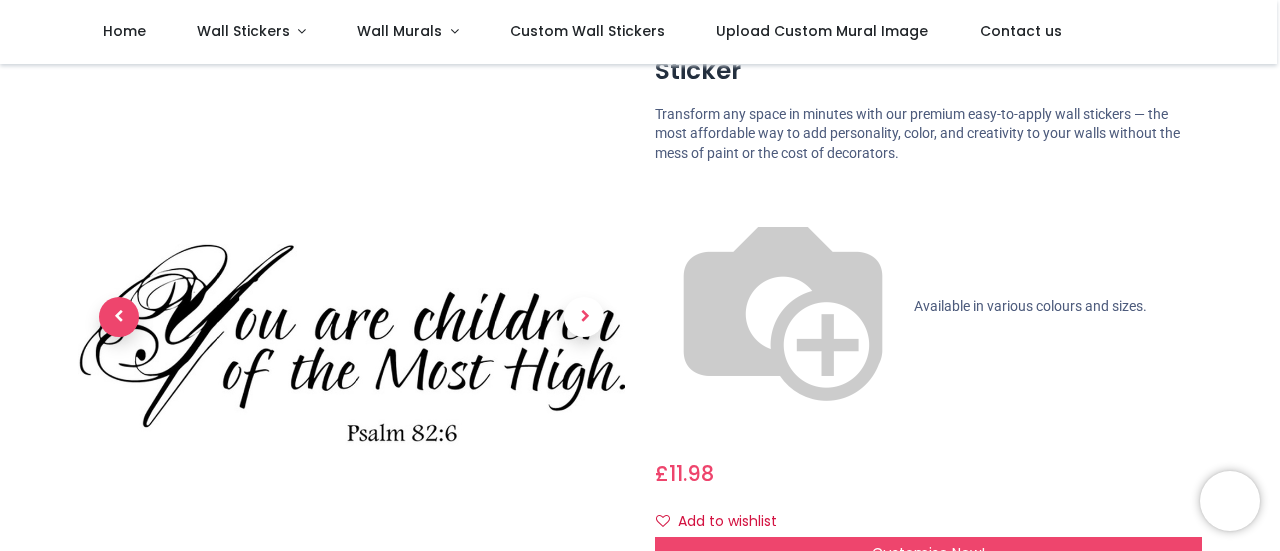 click at bounding box center (119, 317) 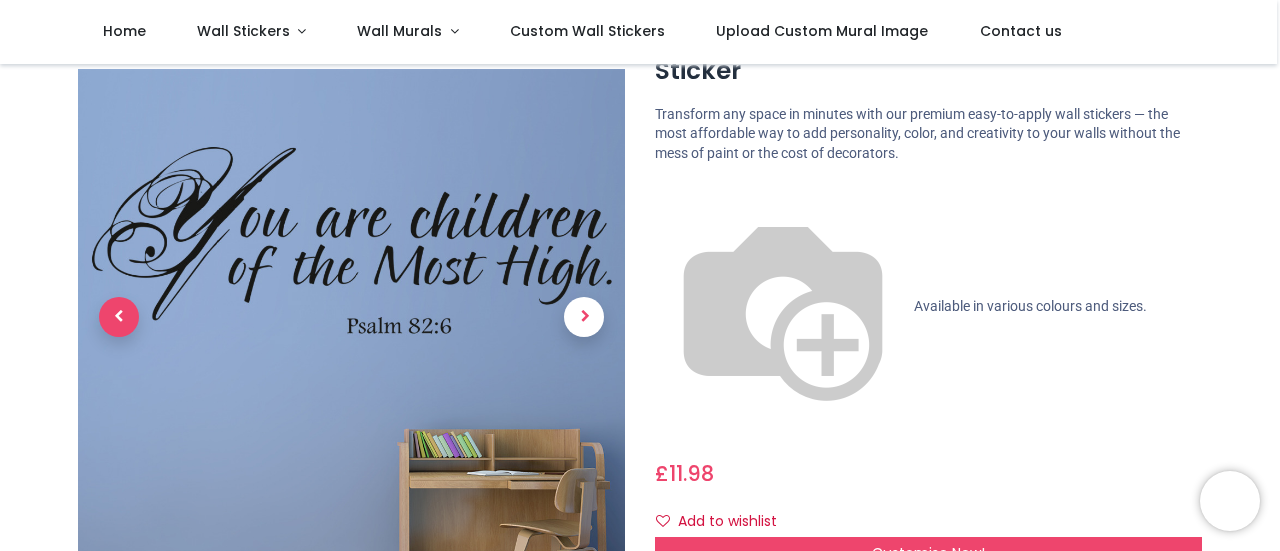 click at bounding box center [119, 317] 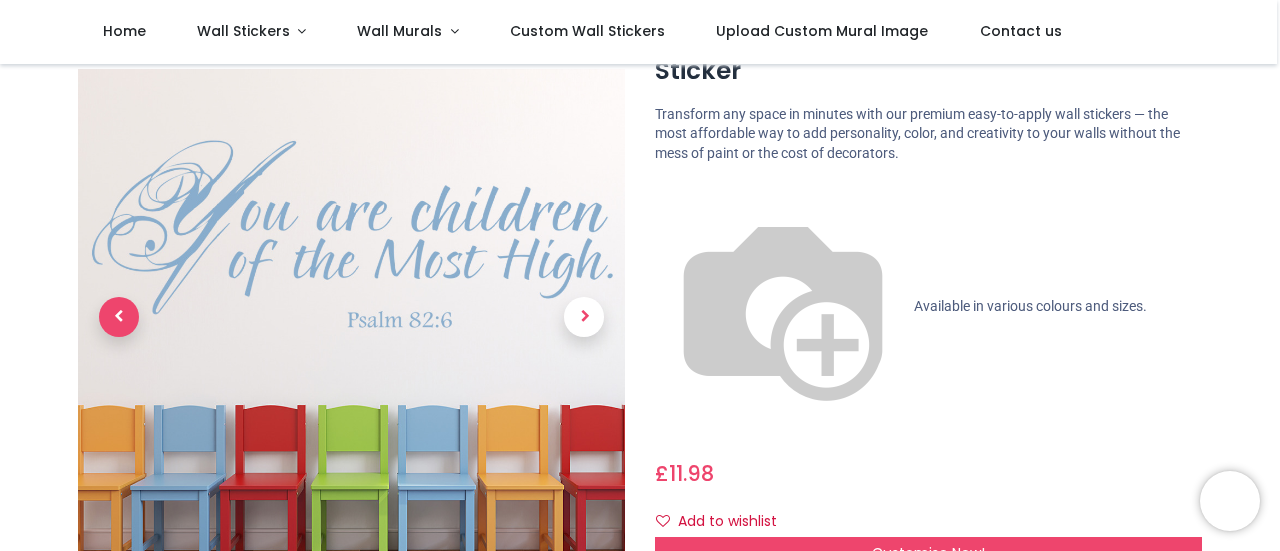 click at bounding box center (119, 317) 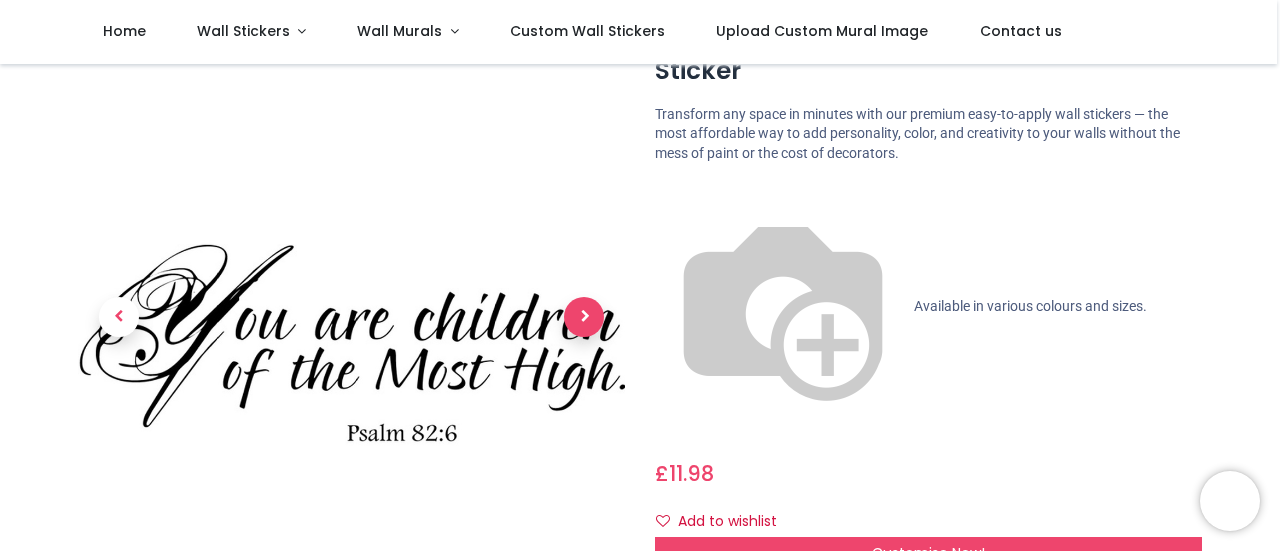 click at bounding box center [584, 317] 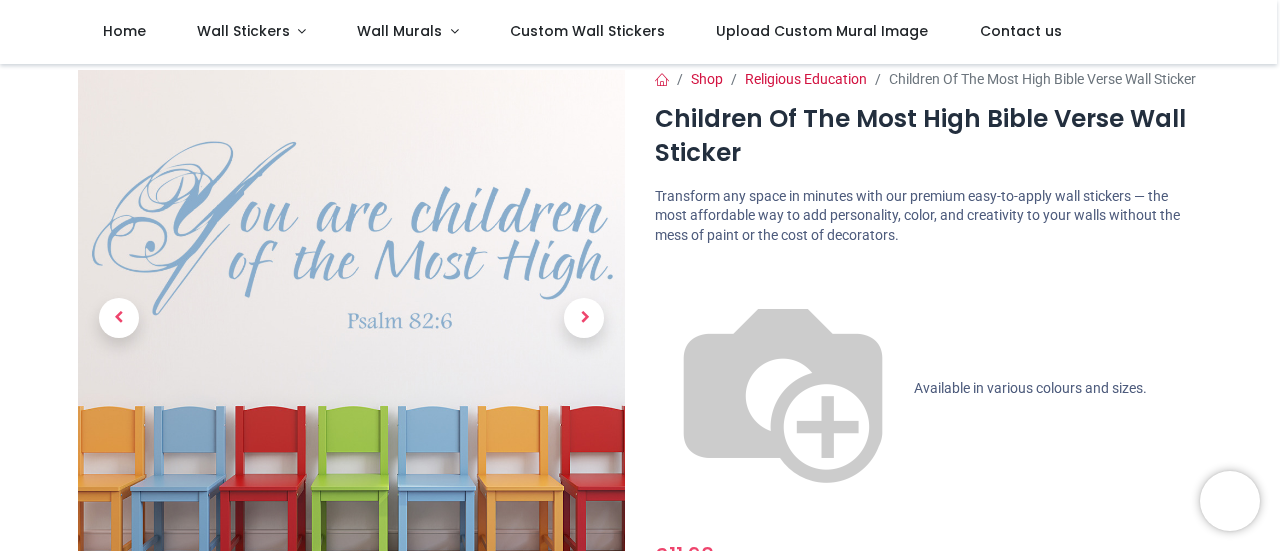 scroll, scrollTop: 0, scrollLeft: 0, axis: both 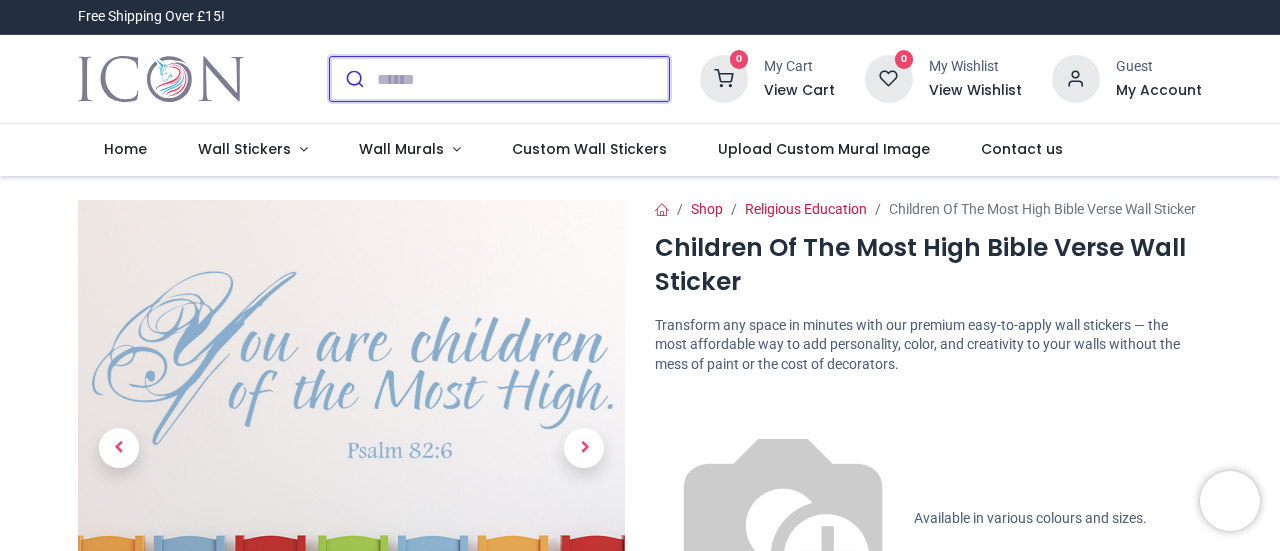 click at bounding box center [523, 79] 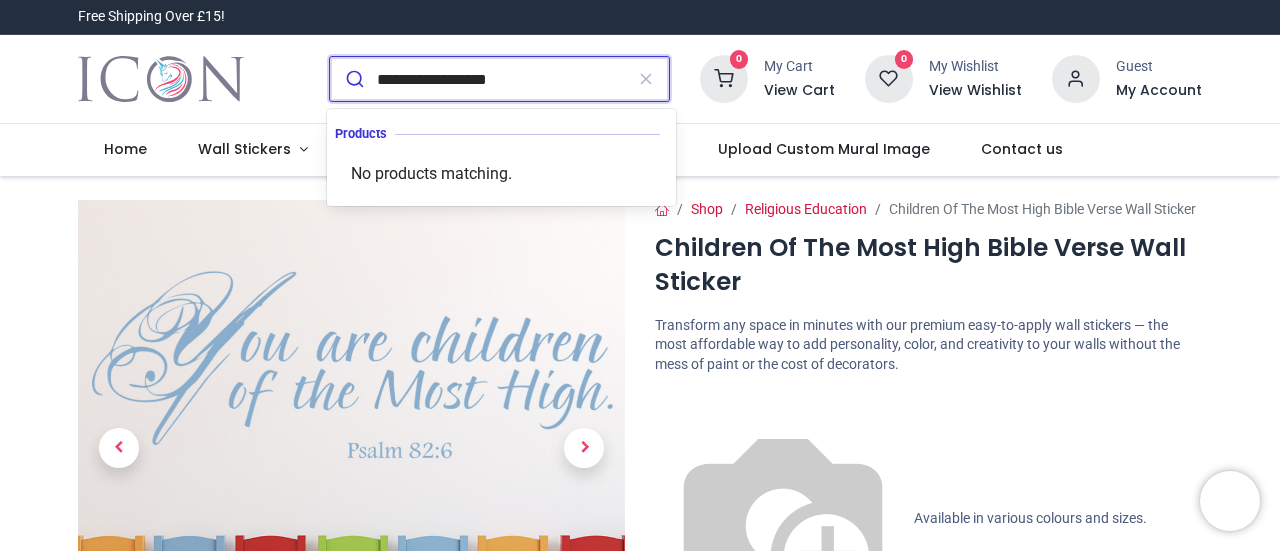 type on "**********" 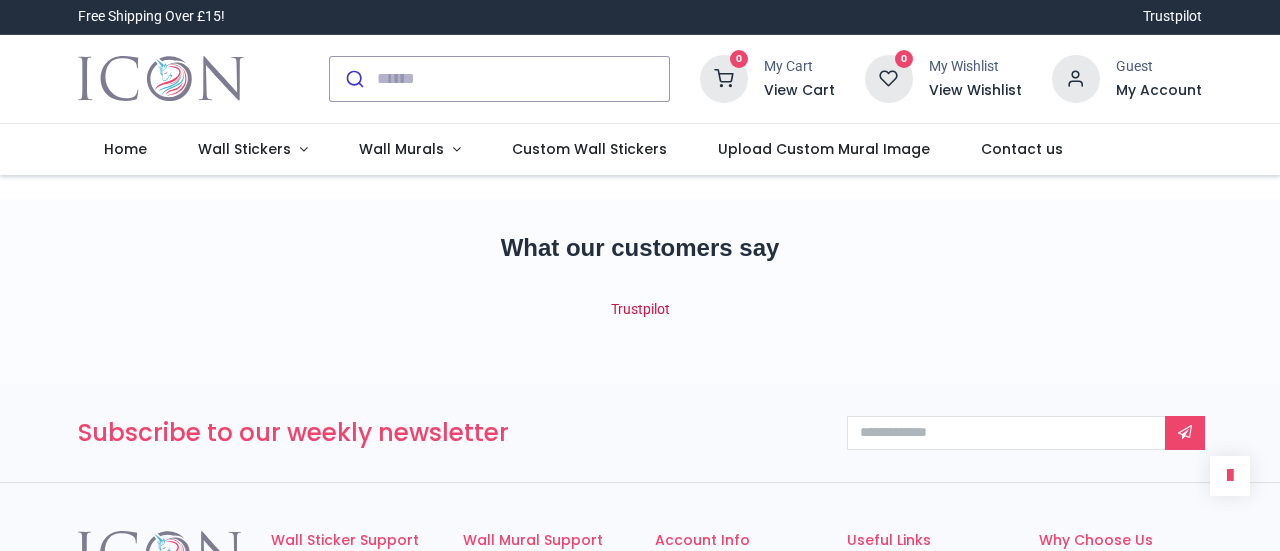 scroll, scrollTop: 0, scrollLeft: 0, axis: both 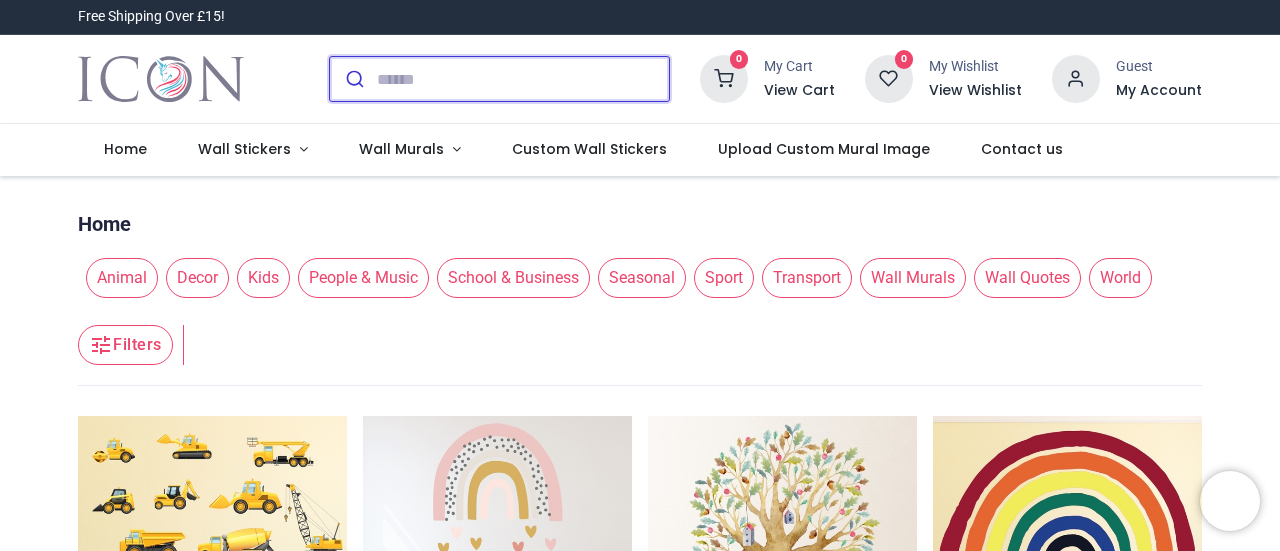 click at bounding box center (523, 79) 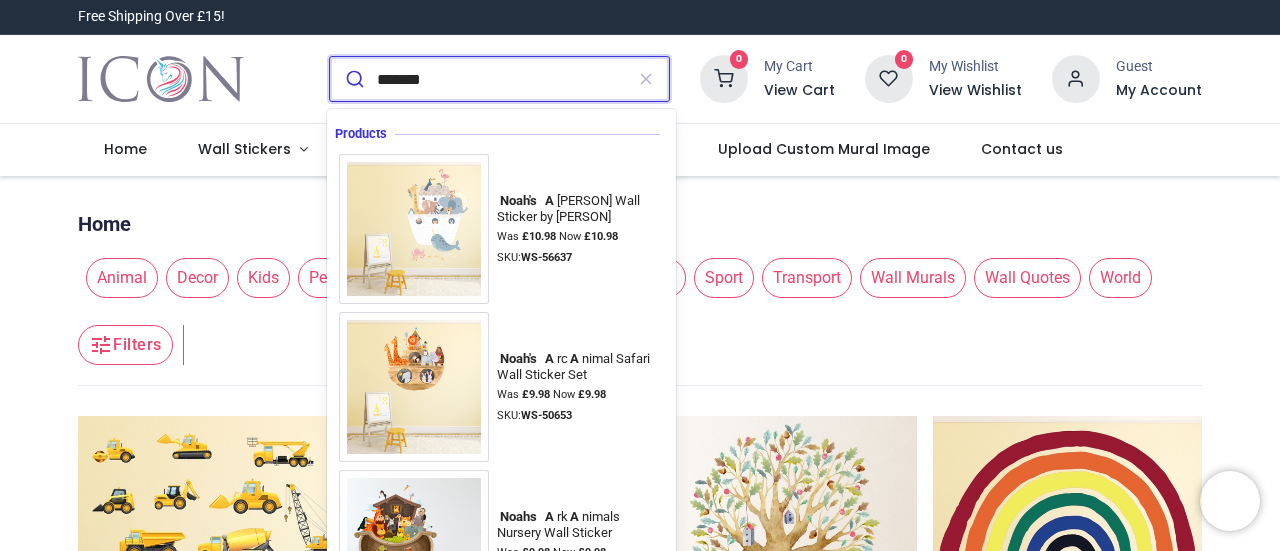 type on "********" 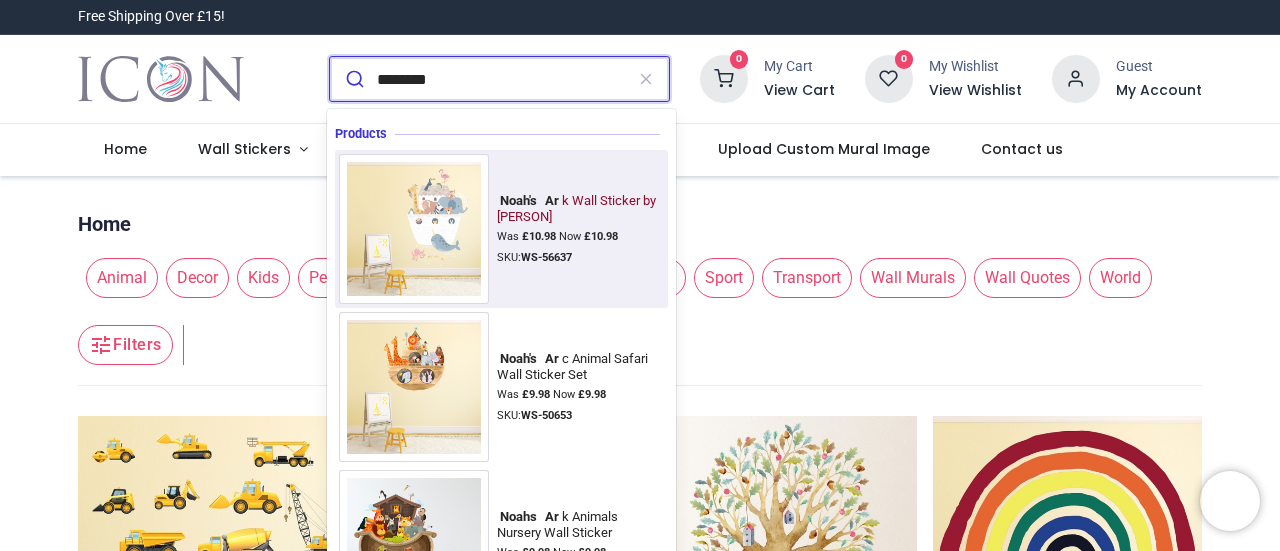 click on "Noah's" at bounding box center (518, 200) 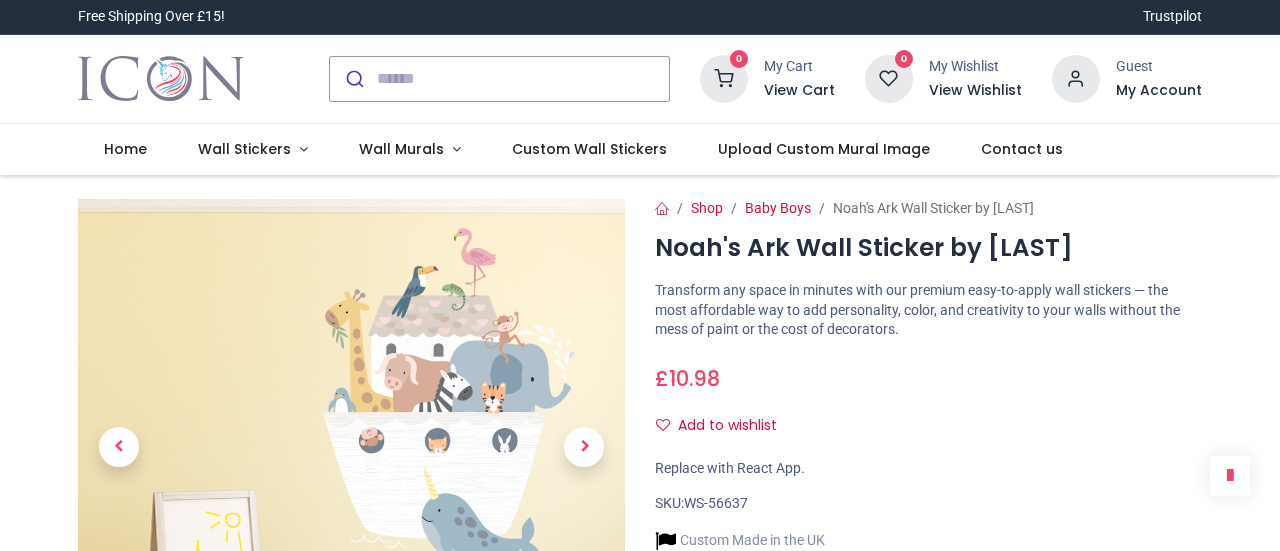 scroll, scrollTop: 0, scrollLeft: 0, axis: both 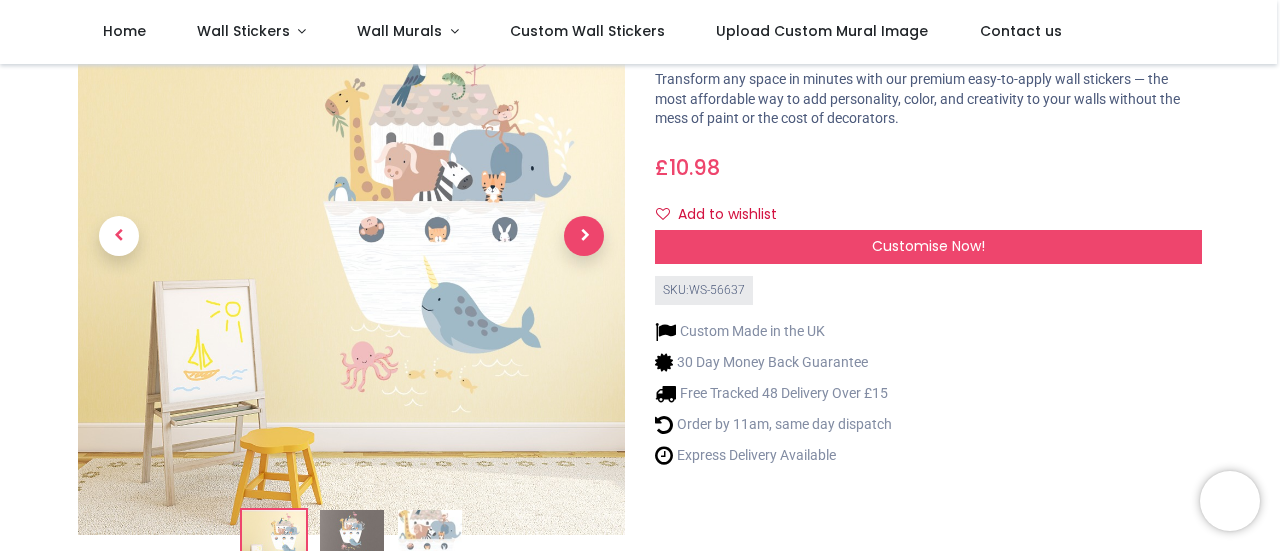click at bounding box center [584, 236] 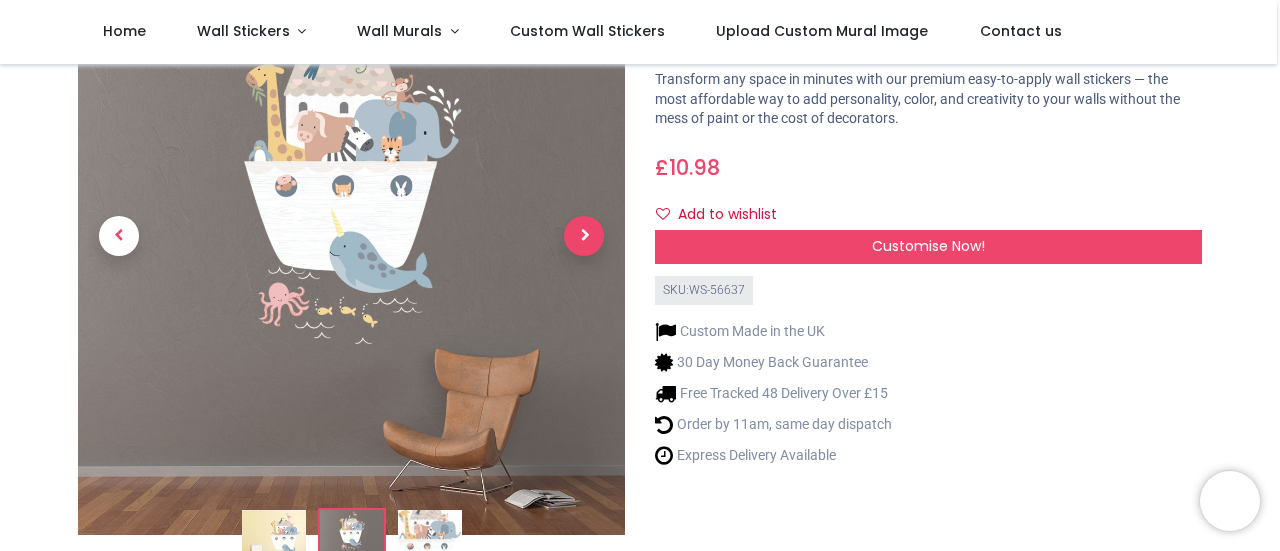 click at bounding box center (584, 236) 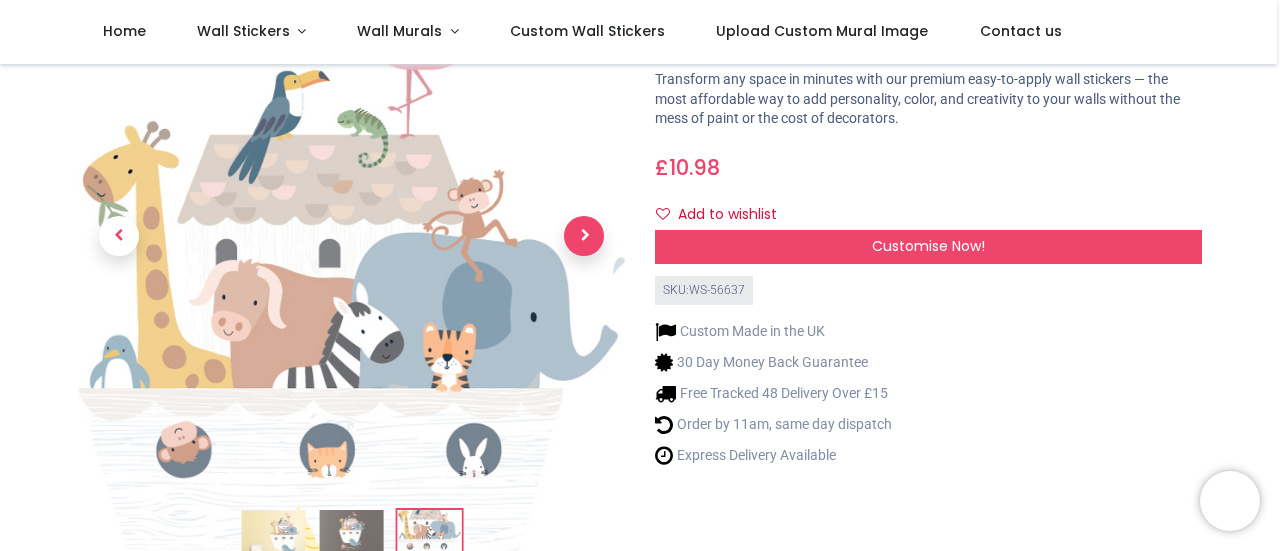 click at bounding box center (584, 236) 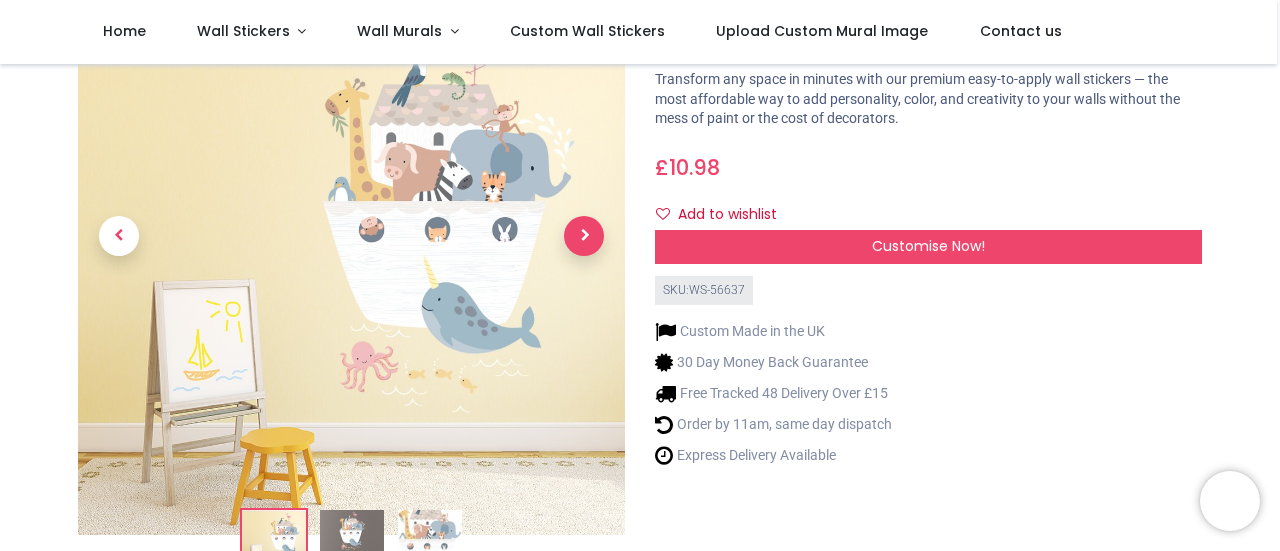 click at bounding box center [584, 236] 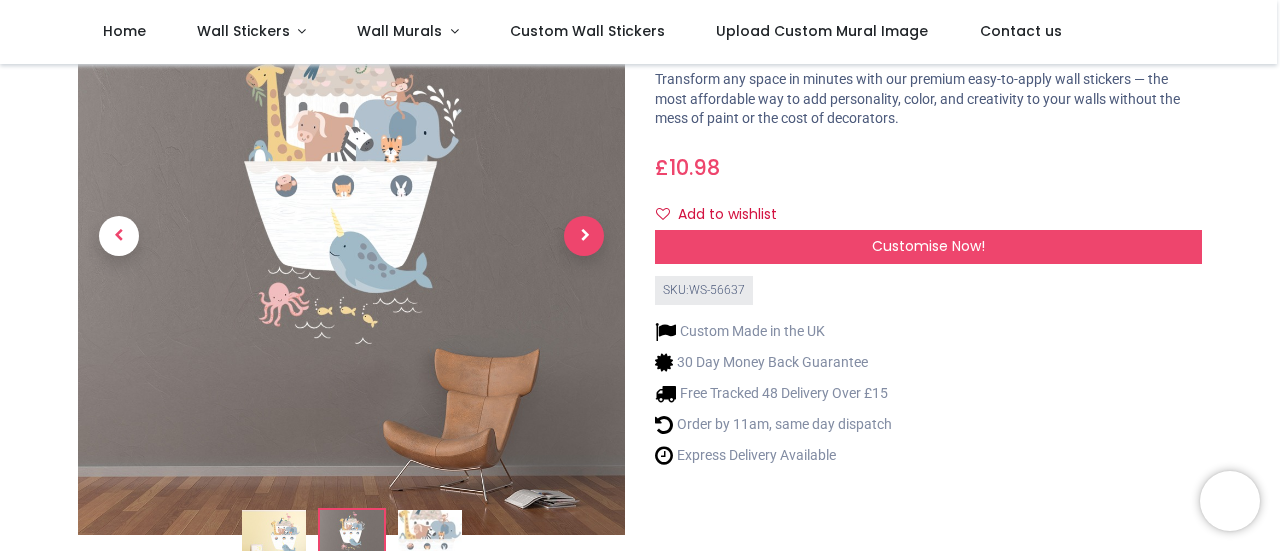click at bounding box center (584, 236) 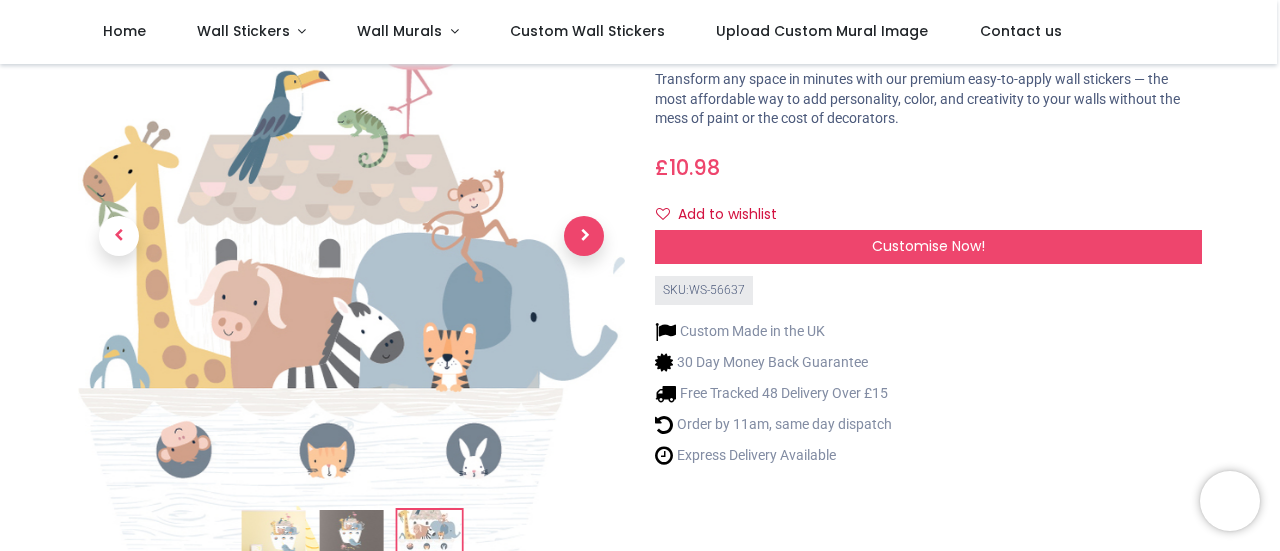 click at bounding box center (584, 236) 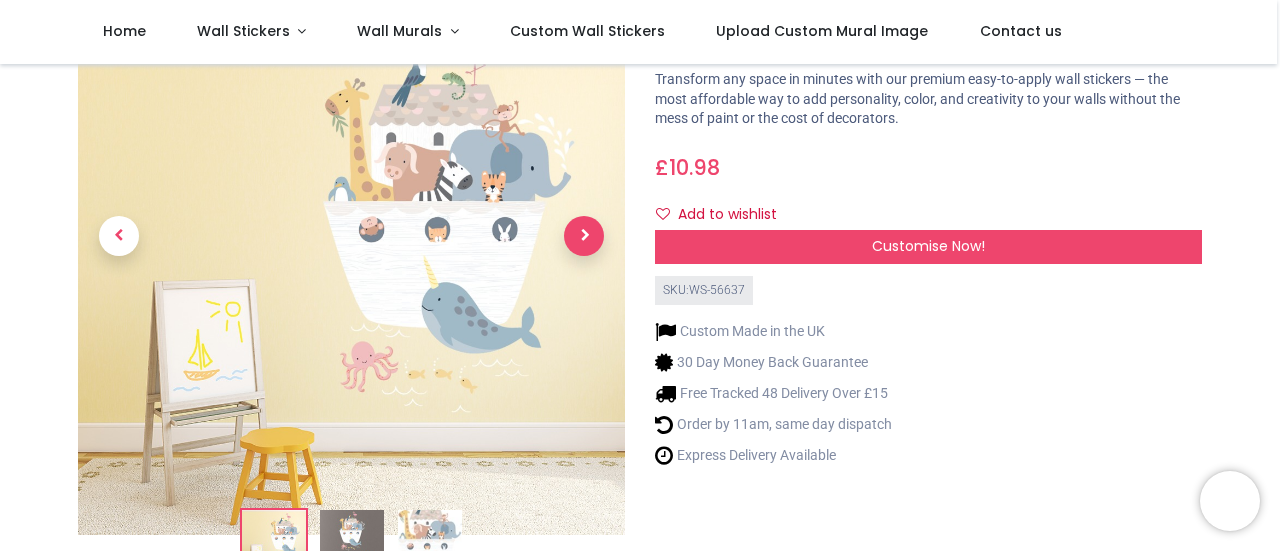 click at bounding box center [584, 236] 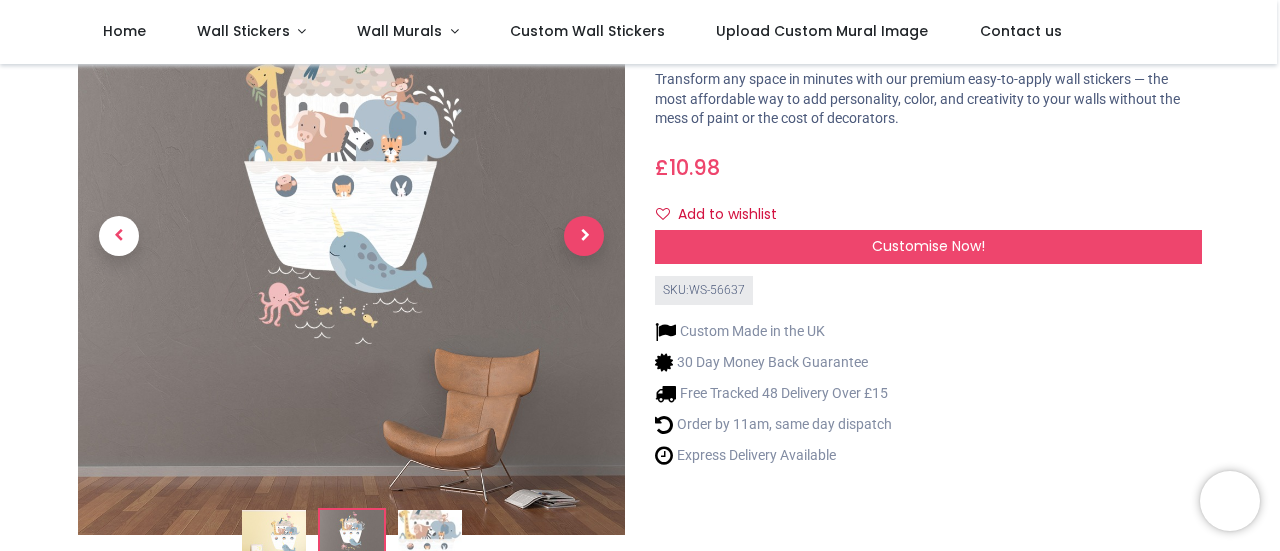 click at bounding box center [584, 236] 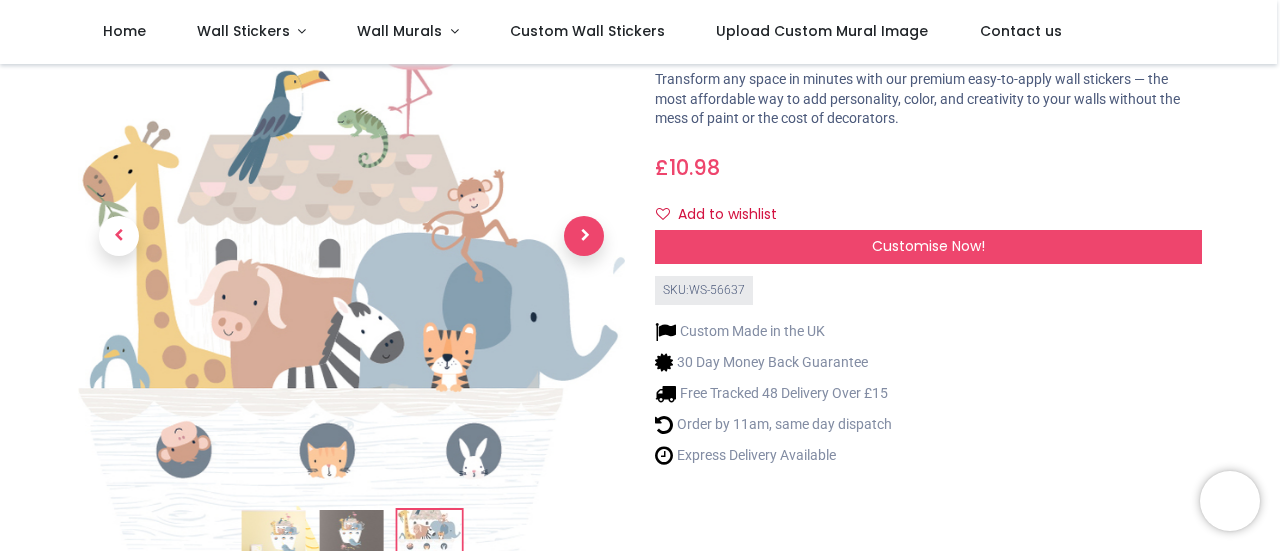 click at bounding box center [584, 236] 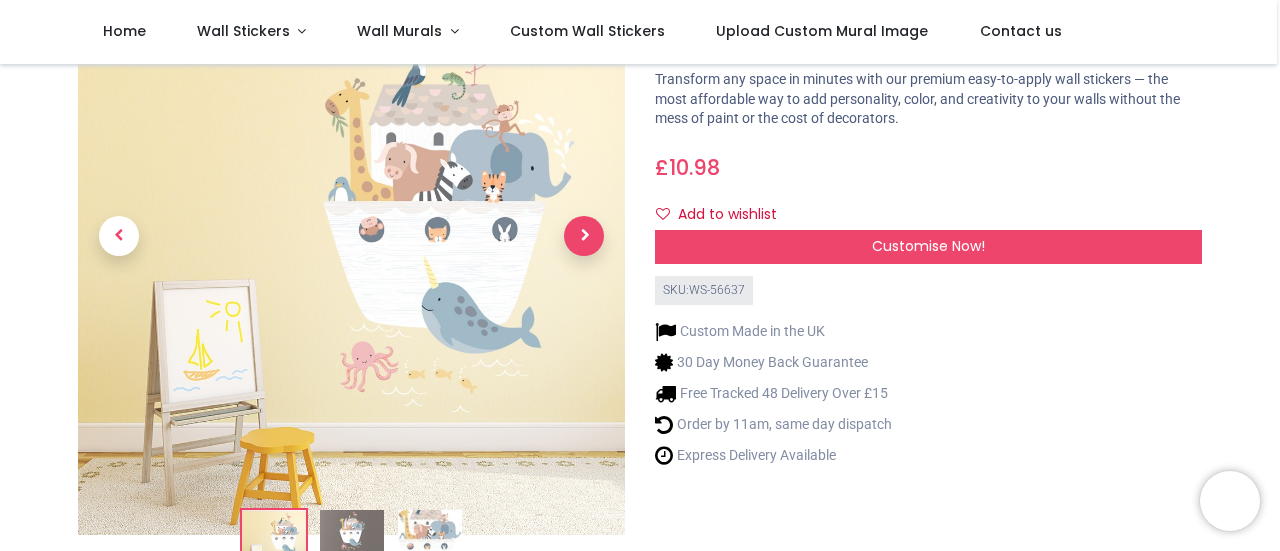 click at bounding box center [584, 236] 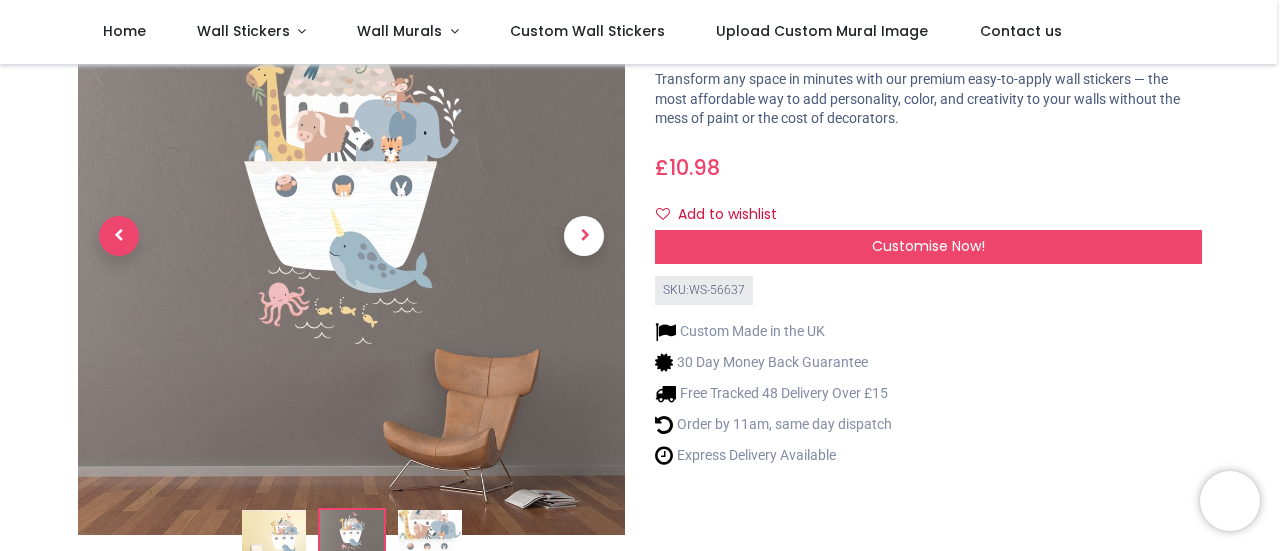 click at bounding box center [119, 236] 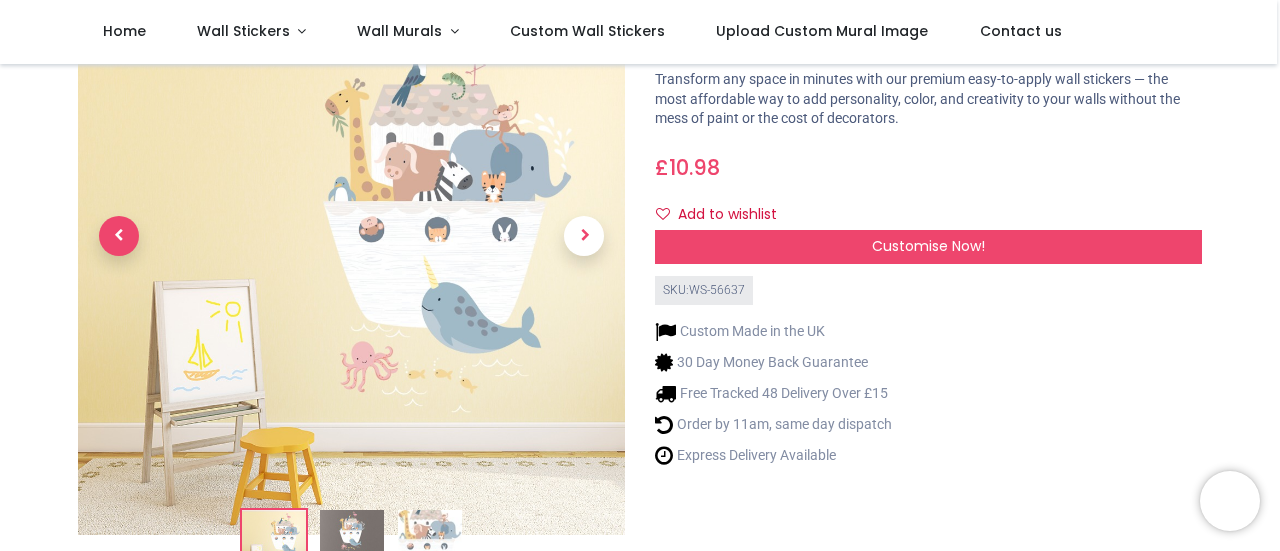 click at bounding box center (119, 236) 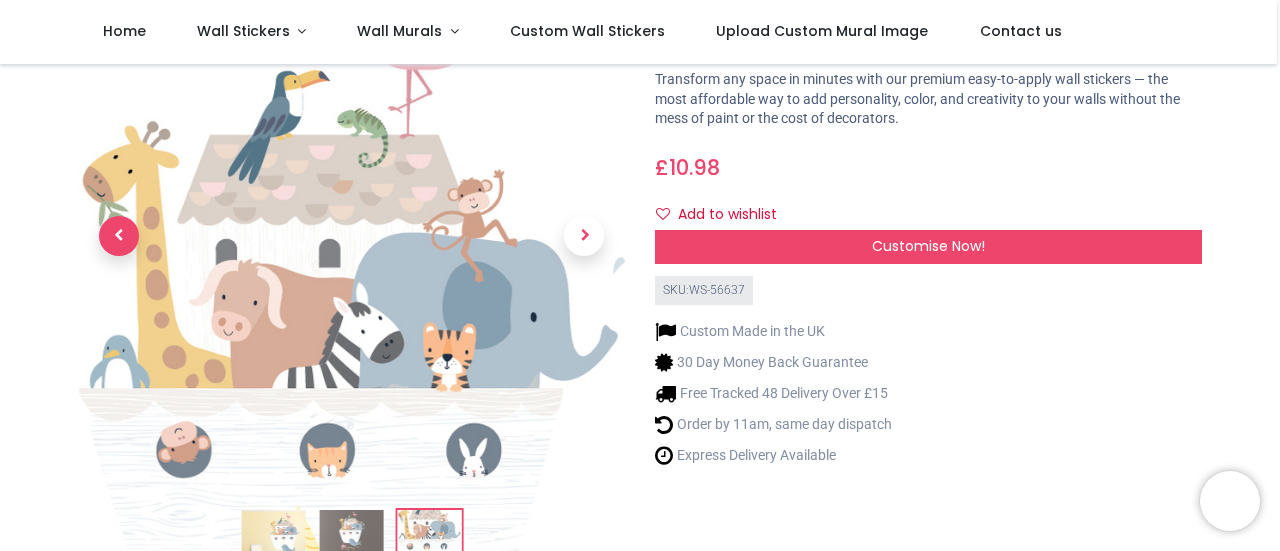 click at bounding box center [119, 236] 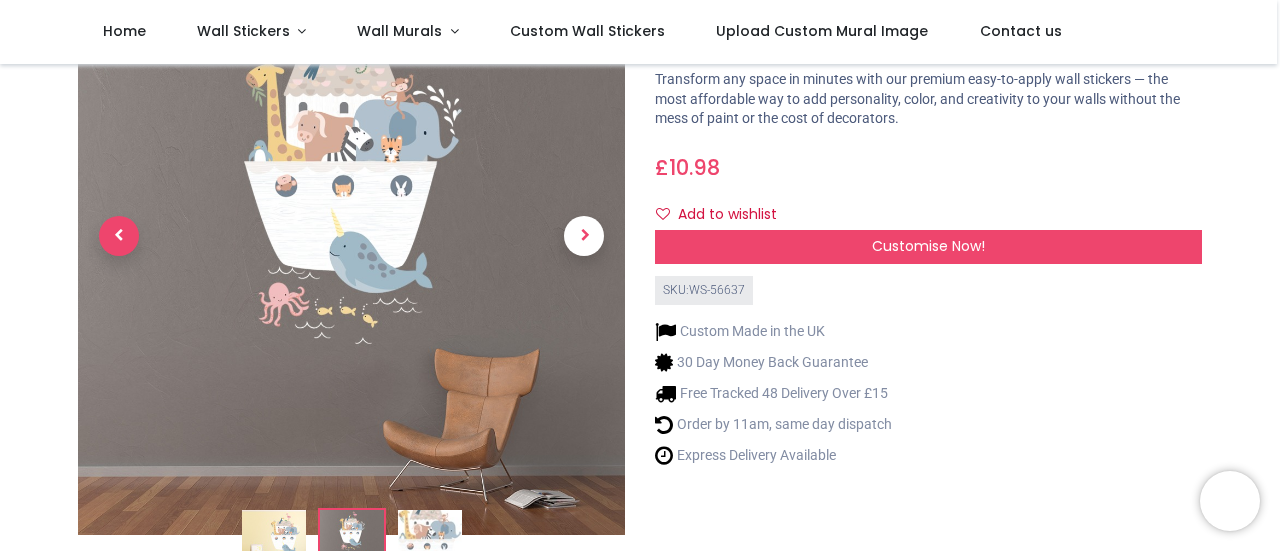 click at bounding box center (119, 236) 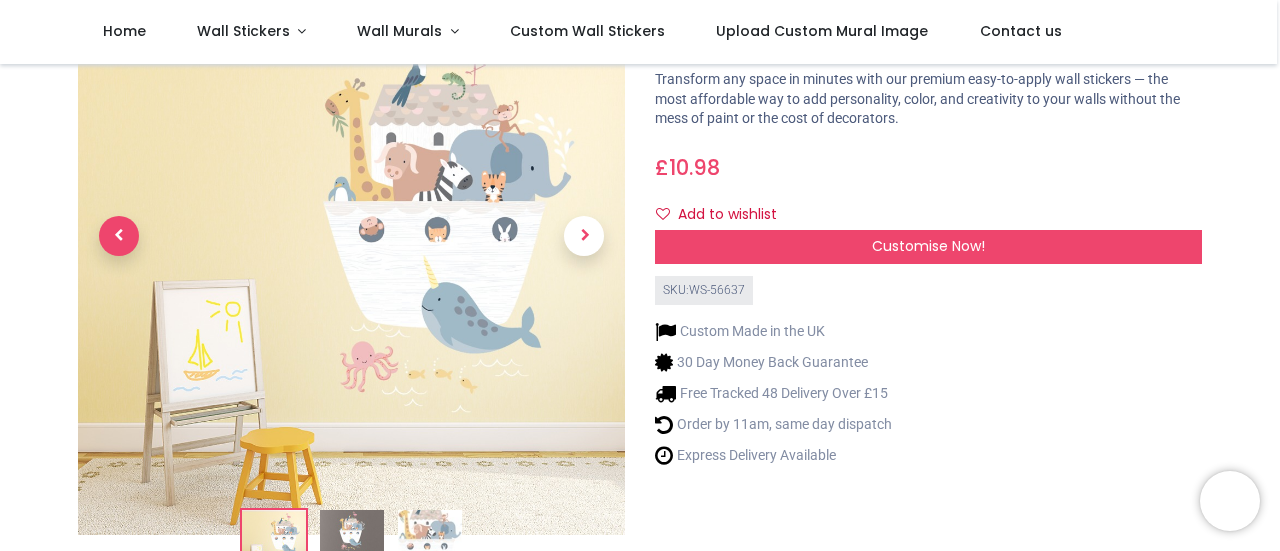 click at bounding box center (119, 236) 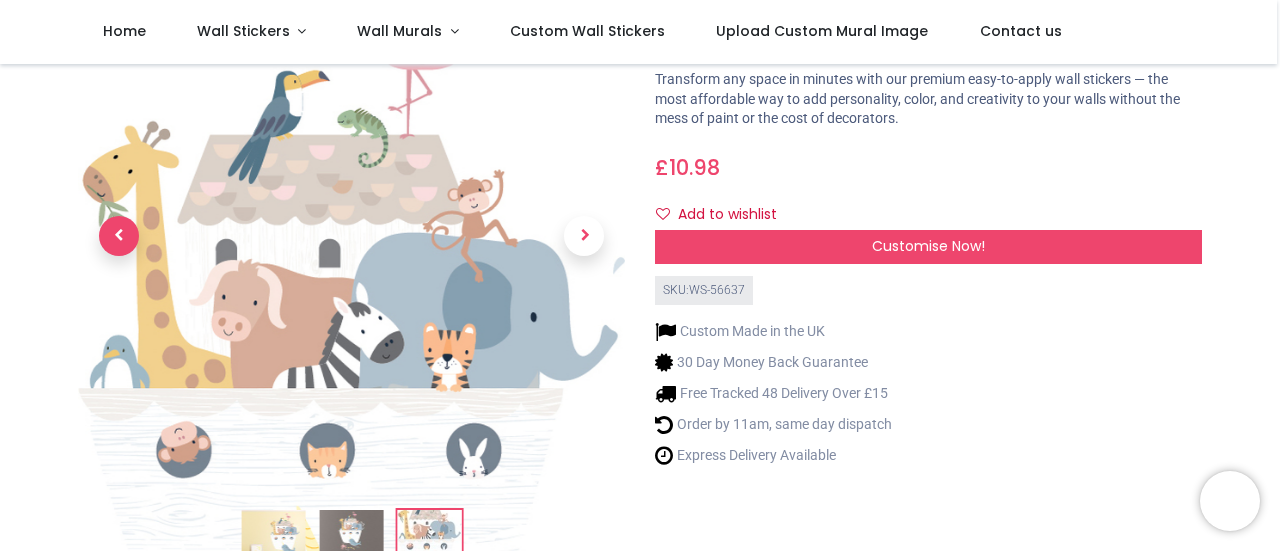 click at bounding box center (119, 236) 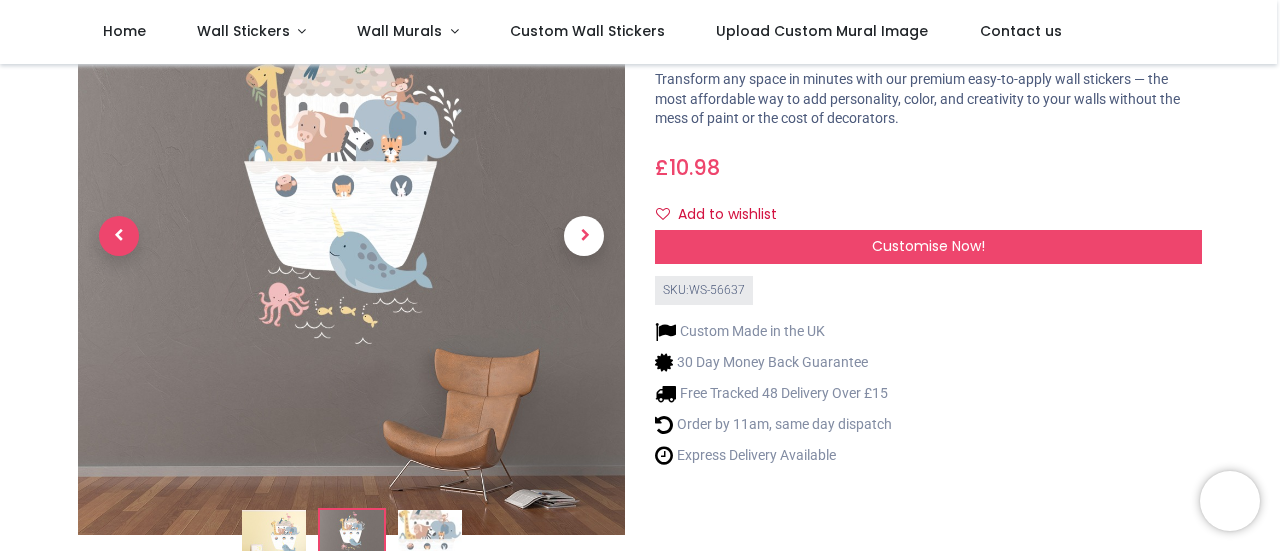 click at bounding box center (119, 236) 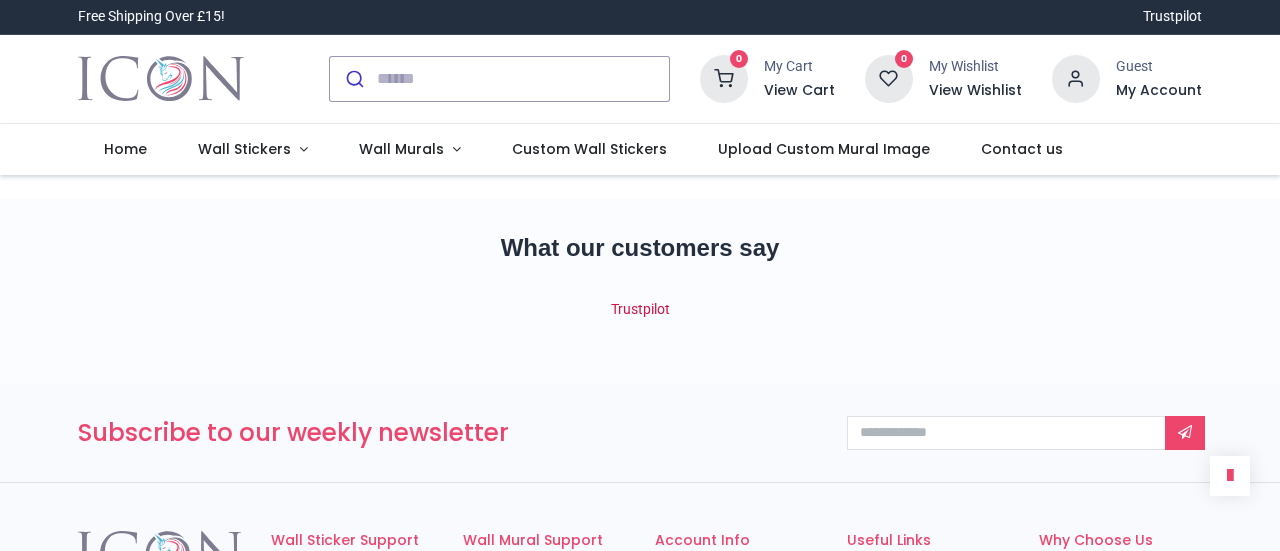 scroll, scrollTop: 0, scrollLeft: 0, axis: both 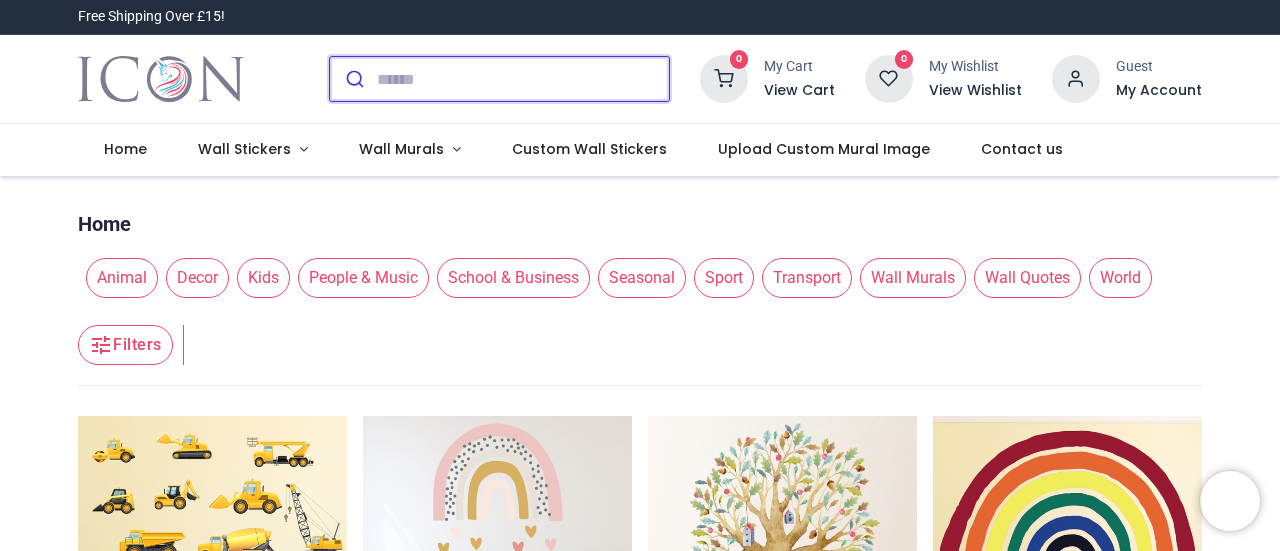 click at bounding box center [523, 79] 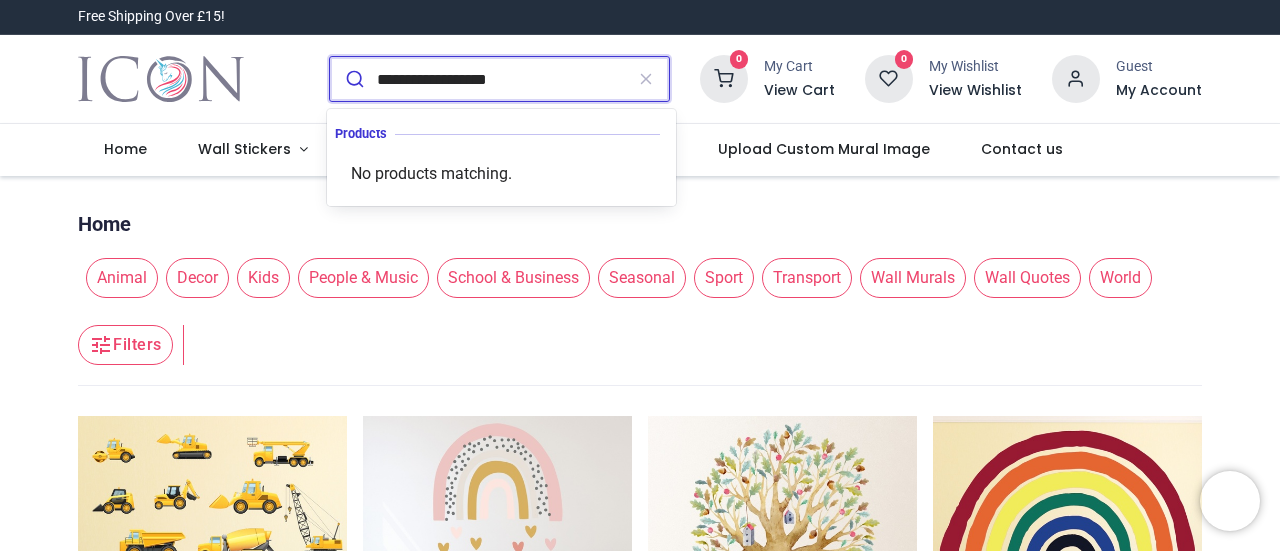 type on "**********" 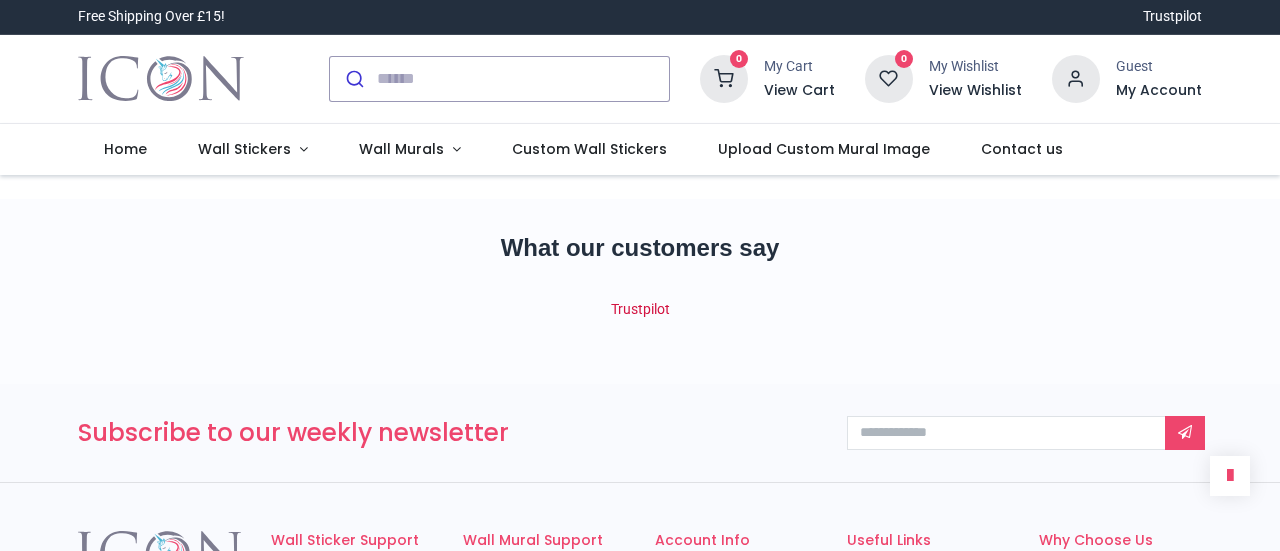 scroll, scrollTop: 0, scrollLeft: 0, axis: both 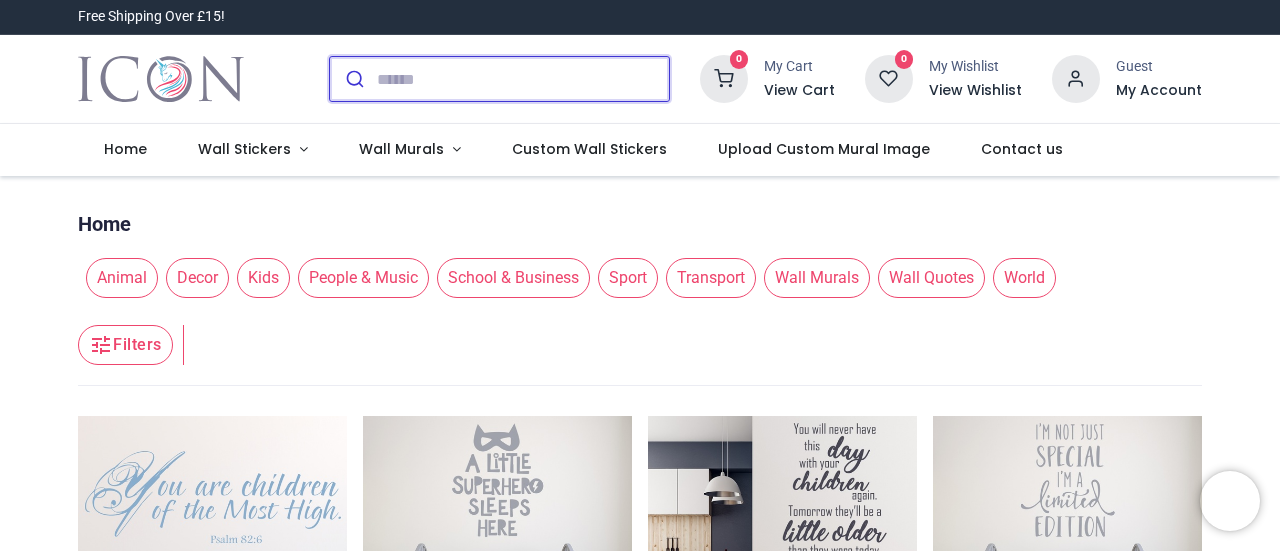 click at bounding box center [523, 79] 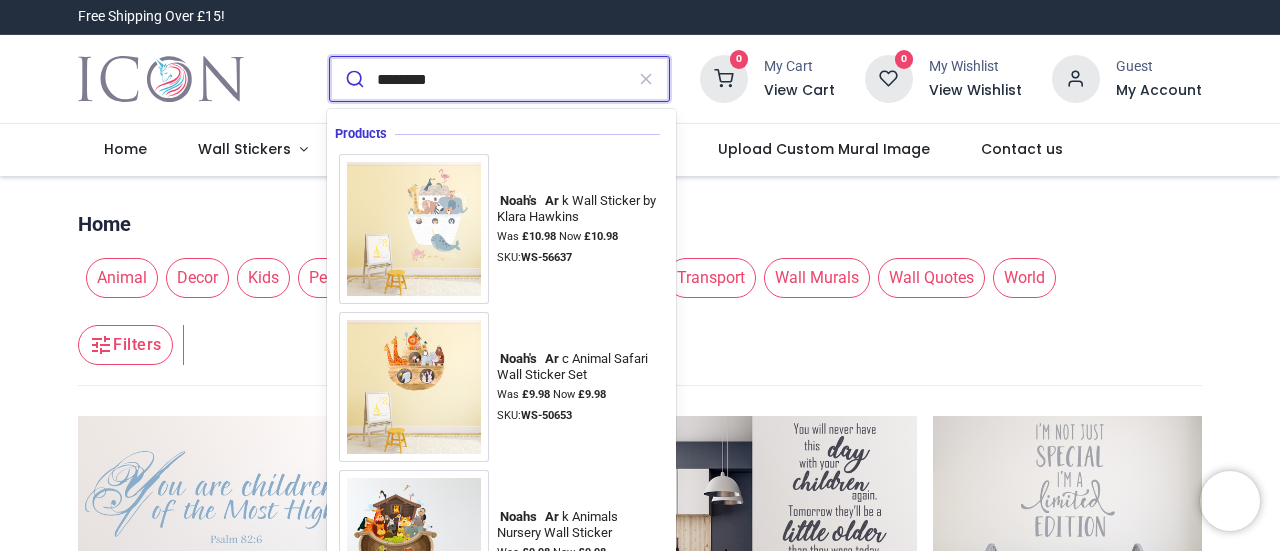 type on "*********" 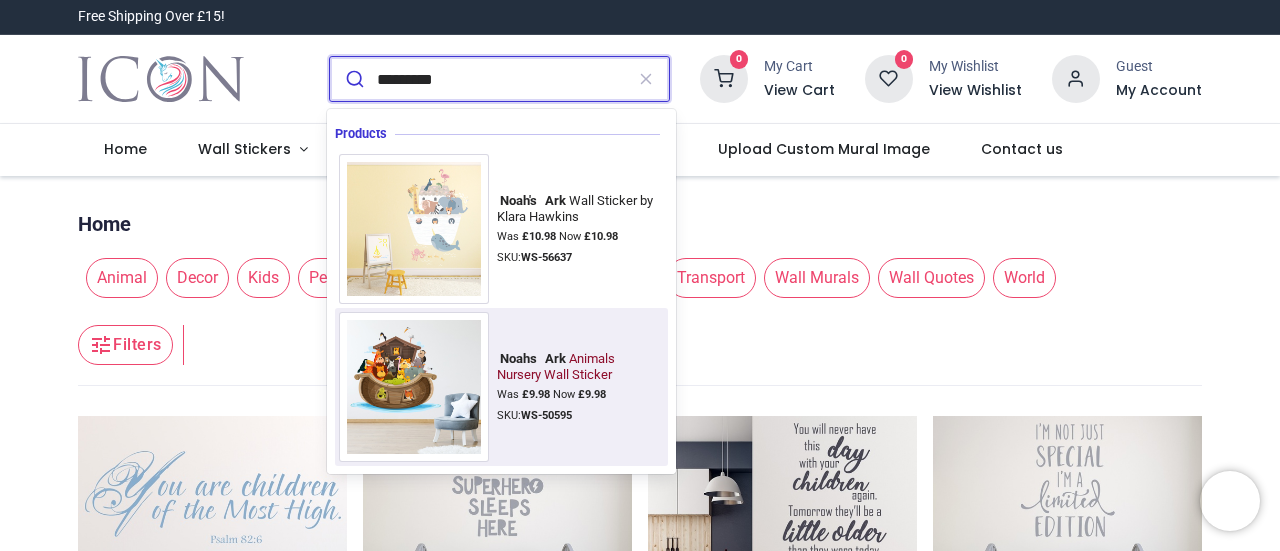 click at bounding box center (414, 387) 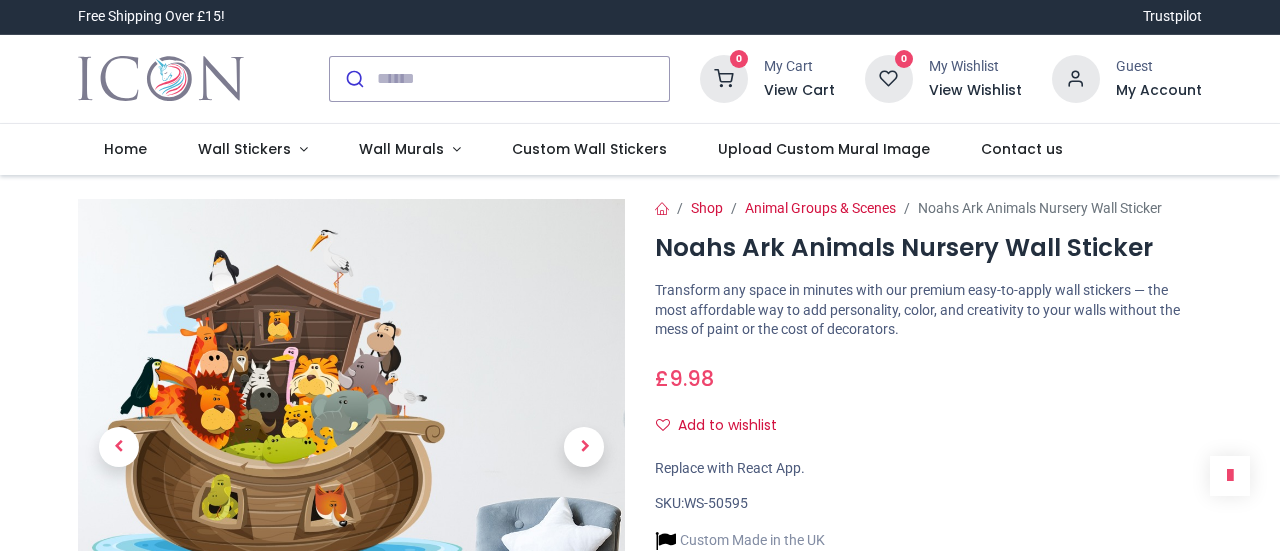 scroll, scrollTop: 0, scrollLeft: 0, axis: both 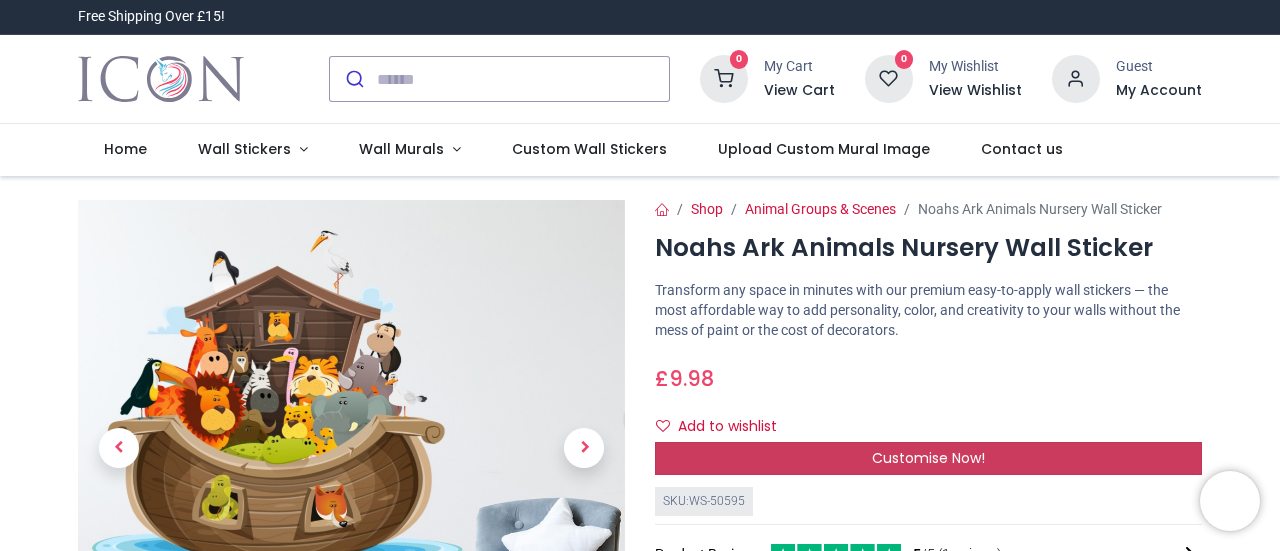 click on "Customise Now!" at bounding box center [928, 459] 